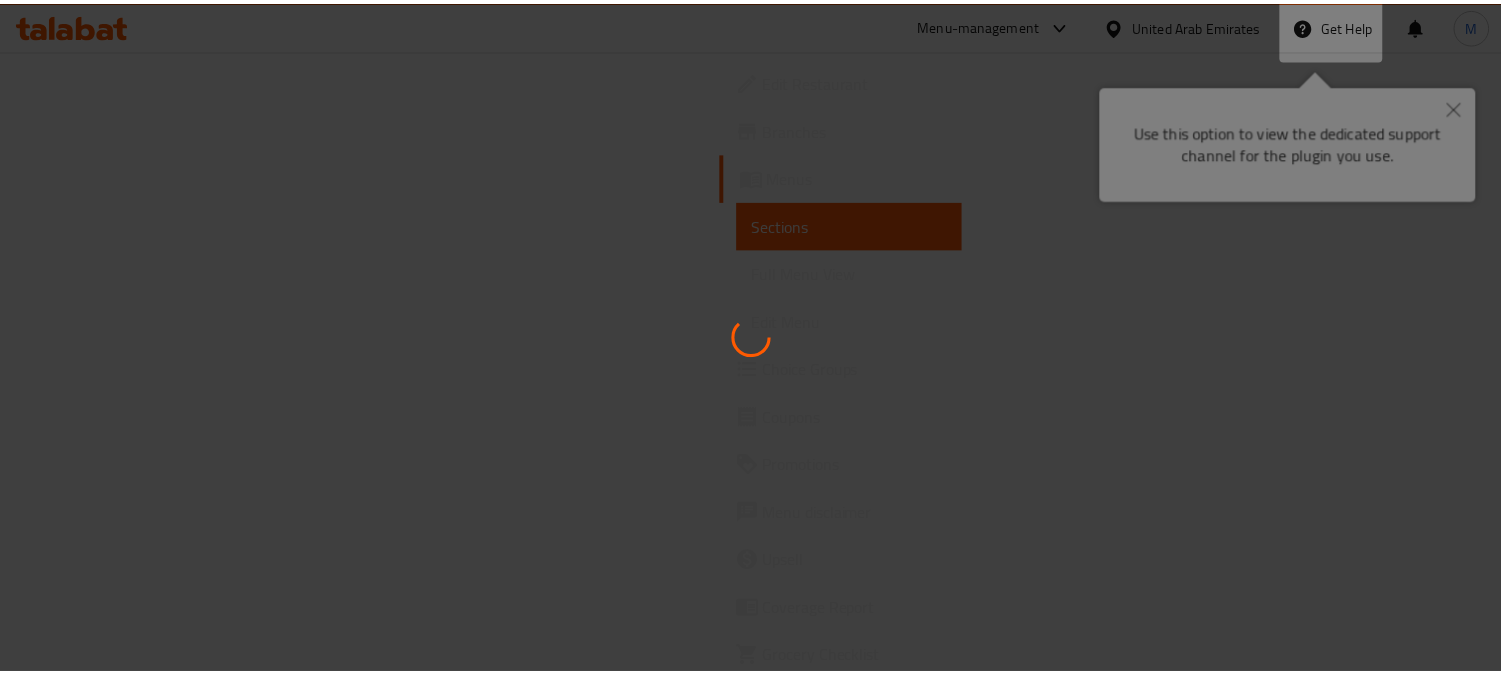 scroll, scrollTop: 0, scrollLeft: 0, axis: both 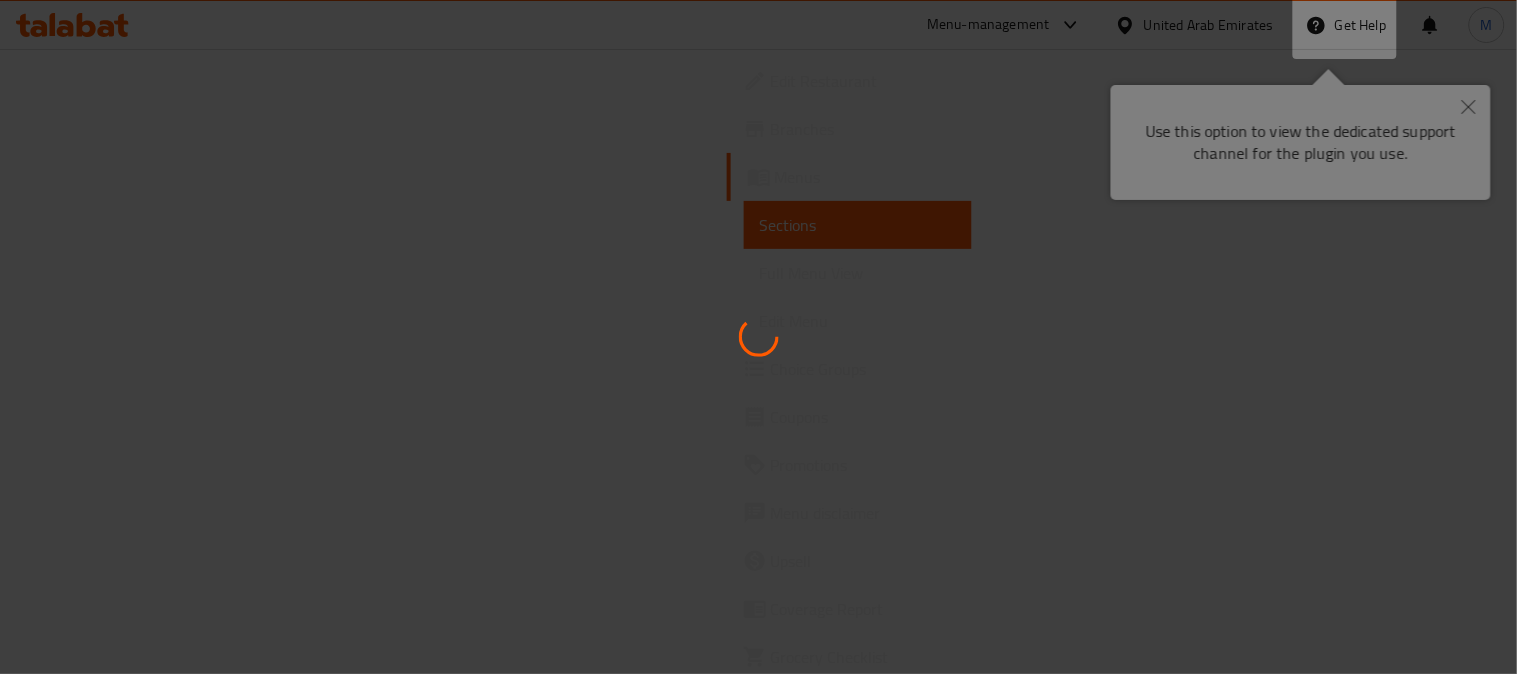 click at bounding box center (758, 337) 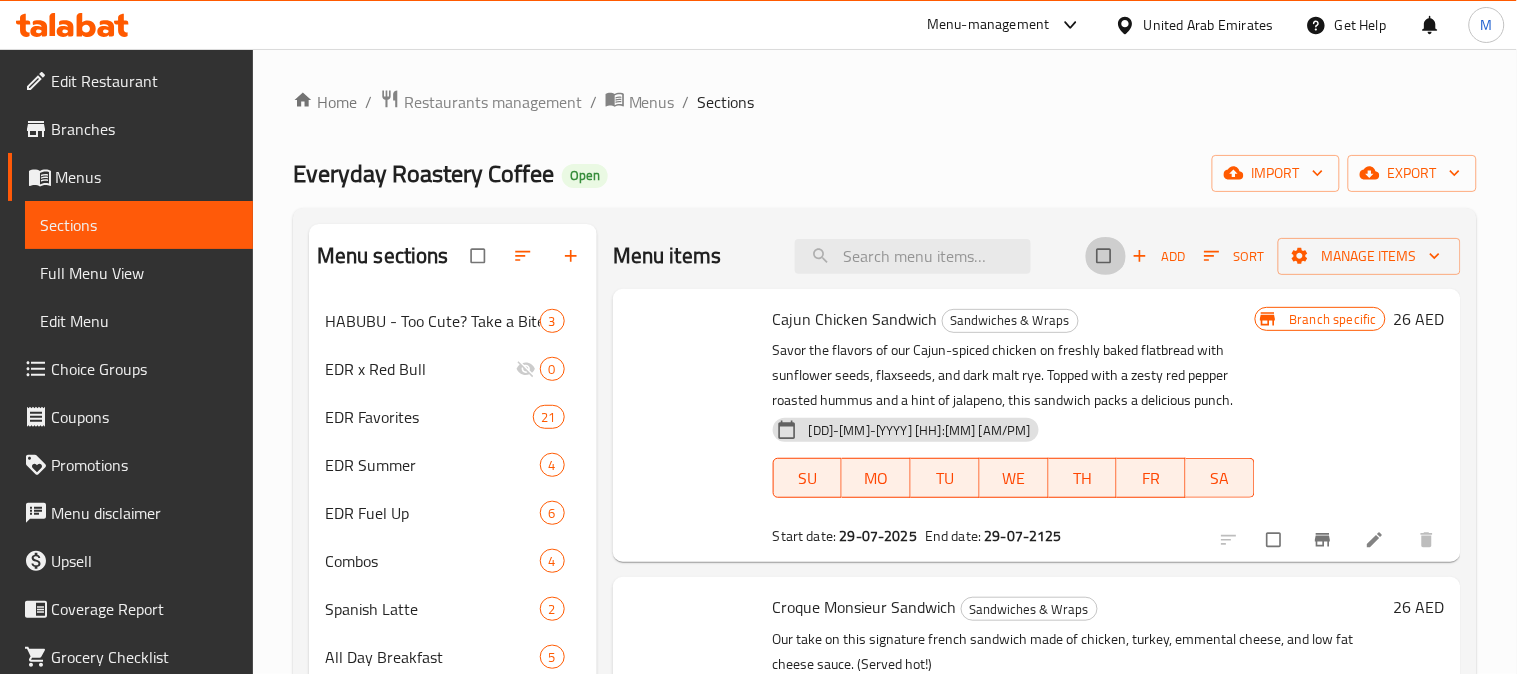 click at bounding box center (1106, 256) 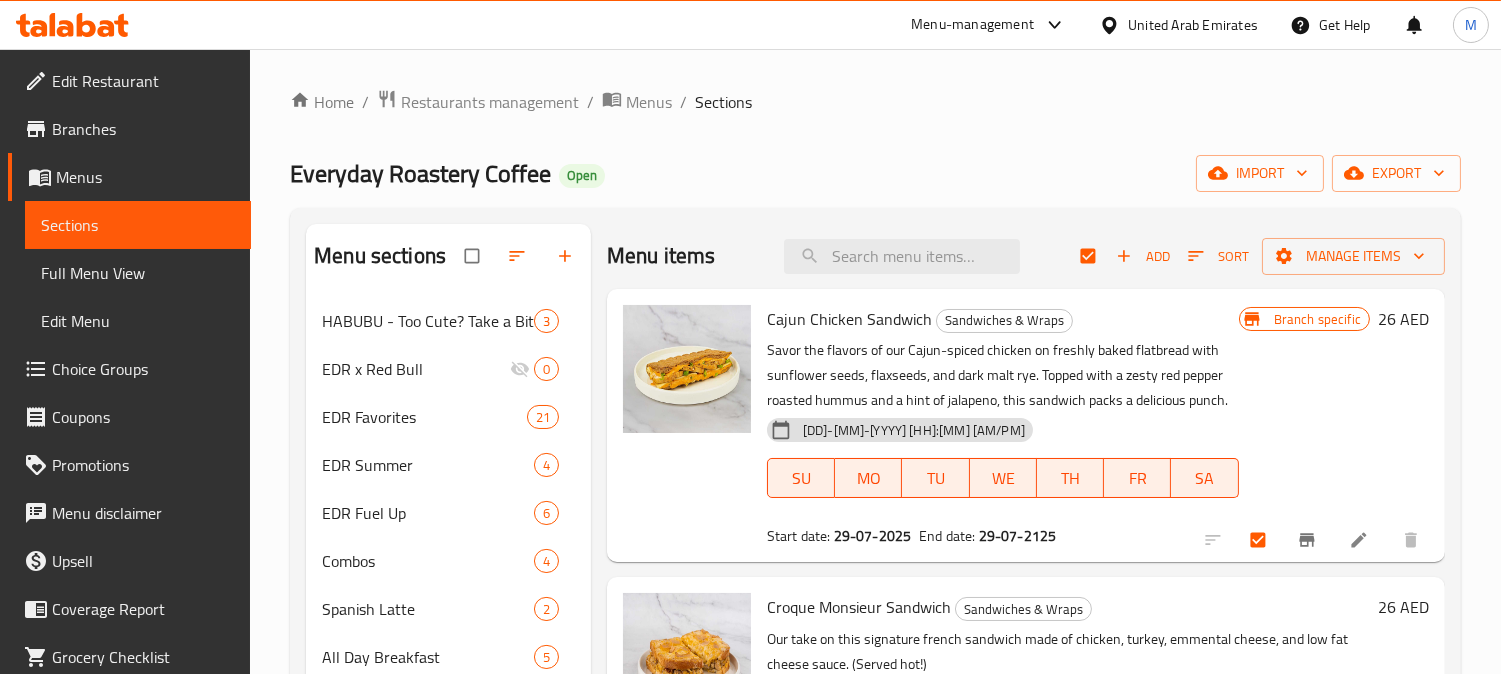 click 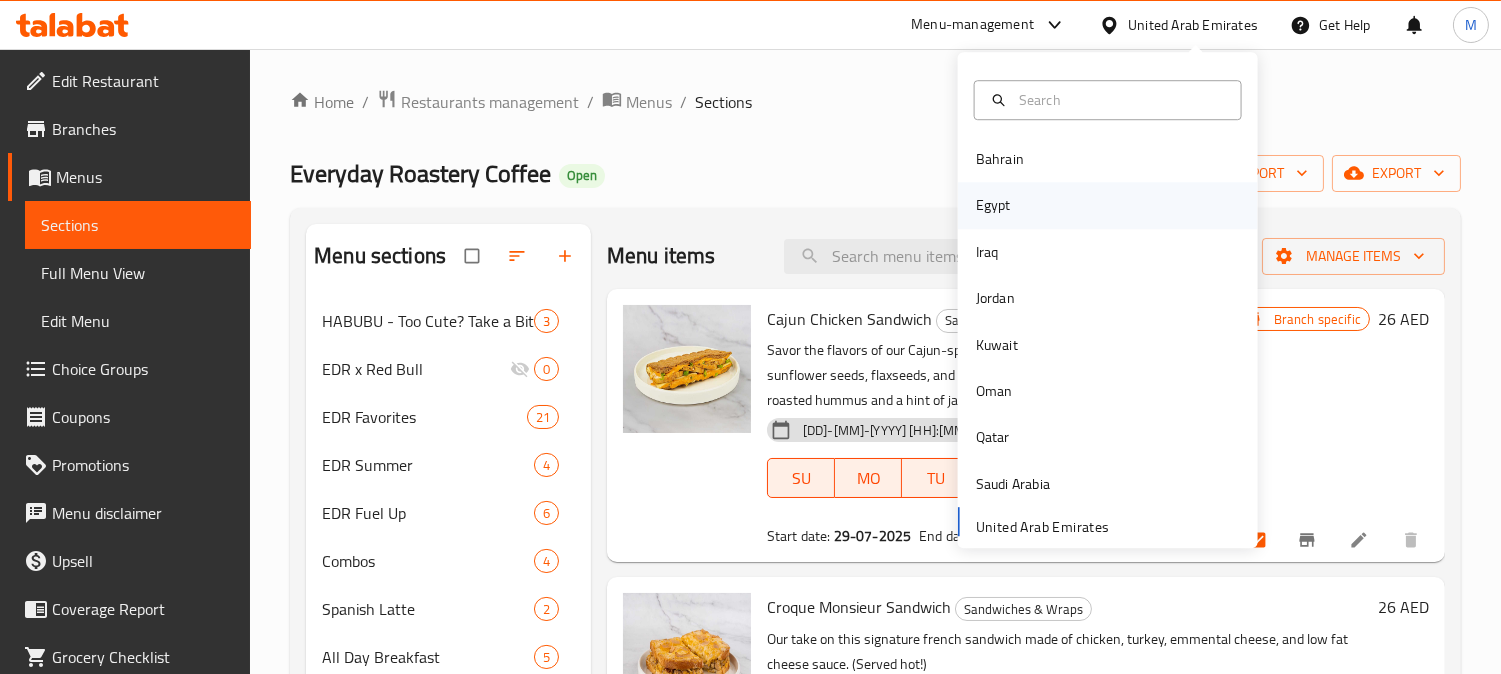 click on "Egypt" at bounding box center (1108, 206) 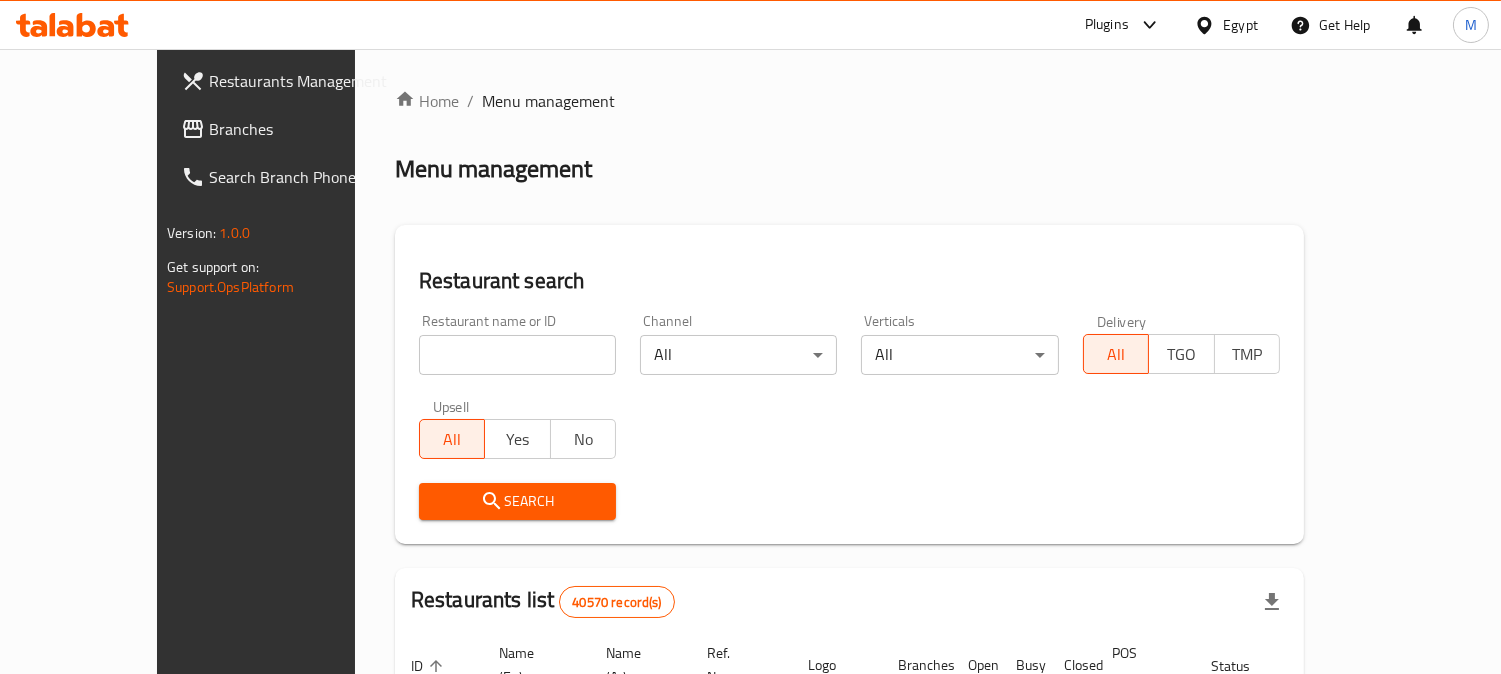 click on "Branches" at bounding box center (286, 129) 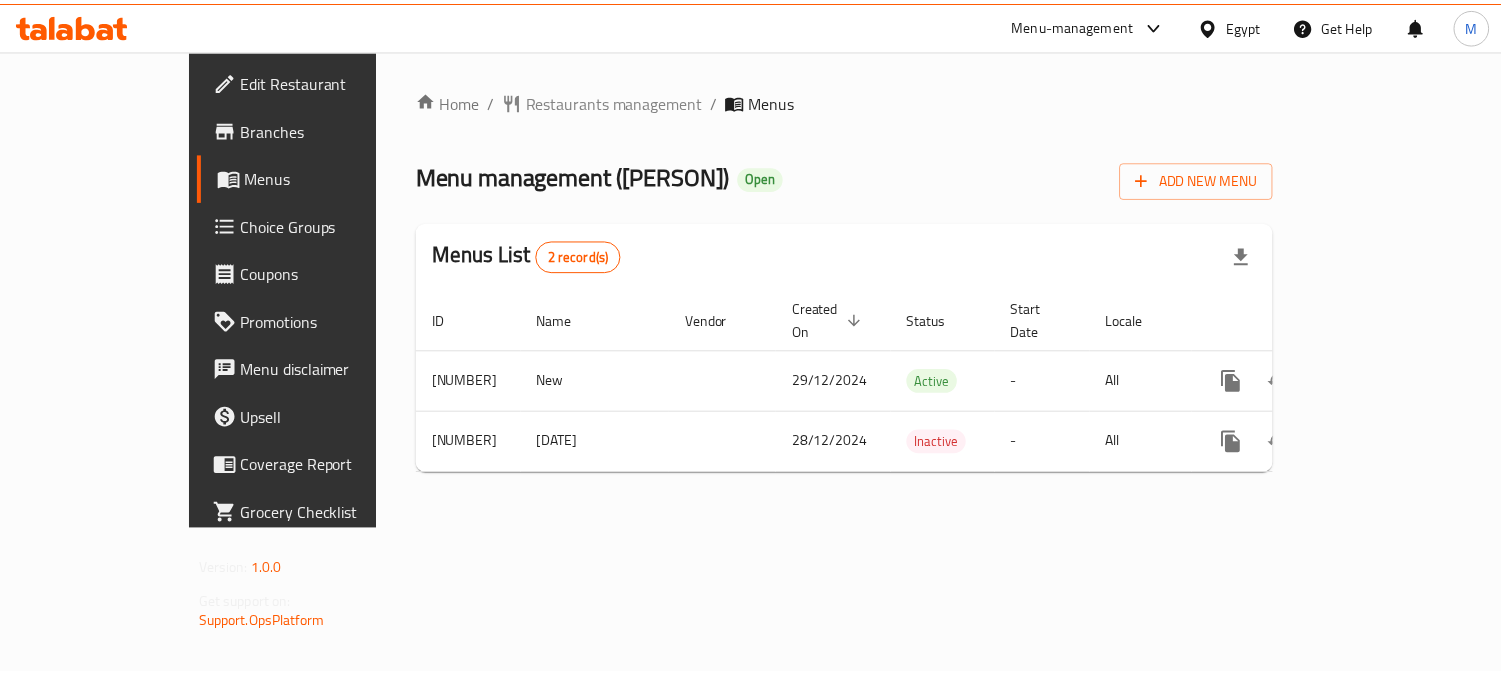 scroll, scrollTop: 0, scrollLeft: 0, axis: both 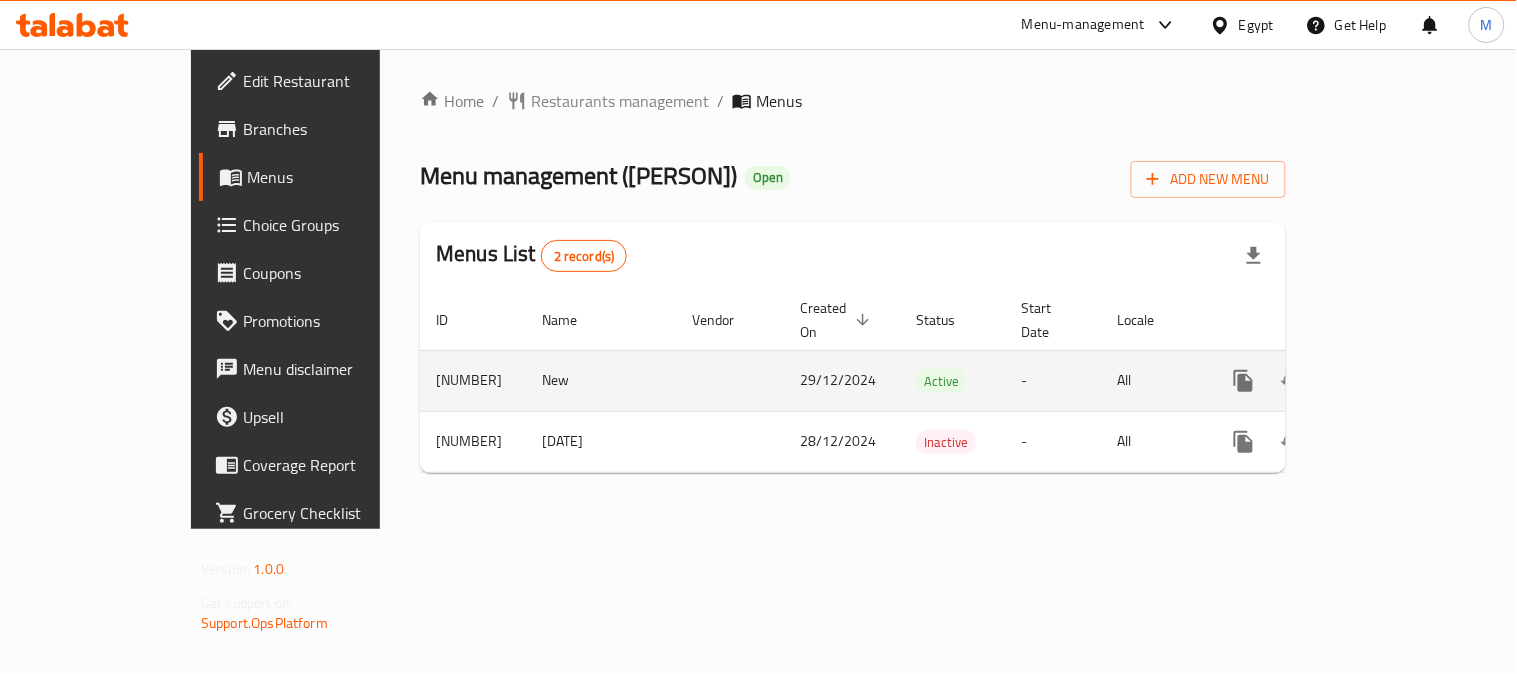 click at bounding box center [1388, 381] 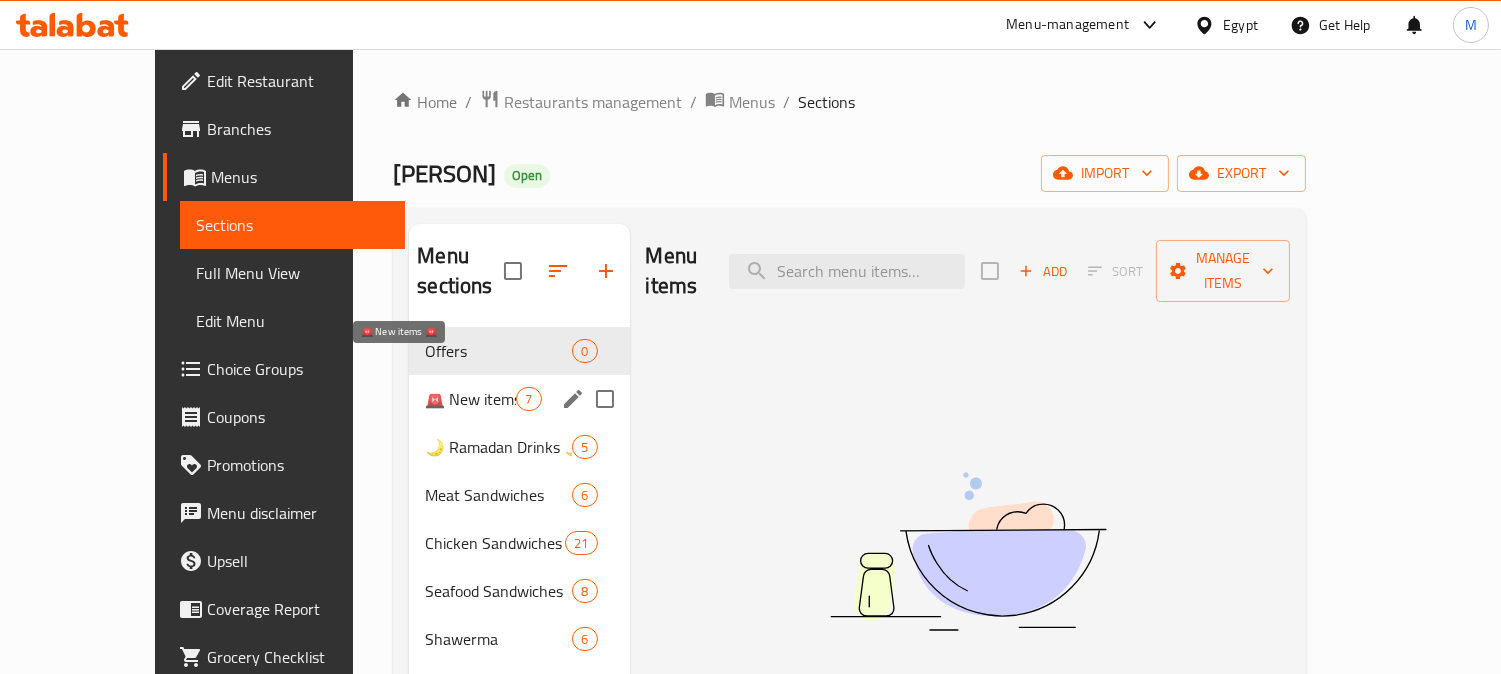 click on "🚨 New items 🚨" at bounding box center [470, 399] 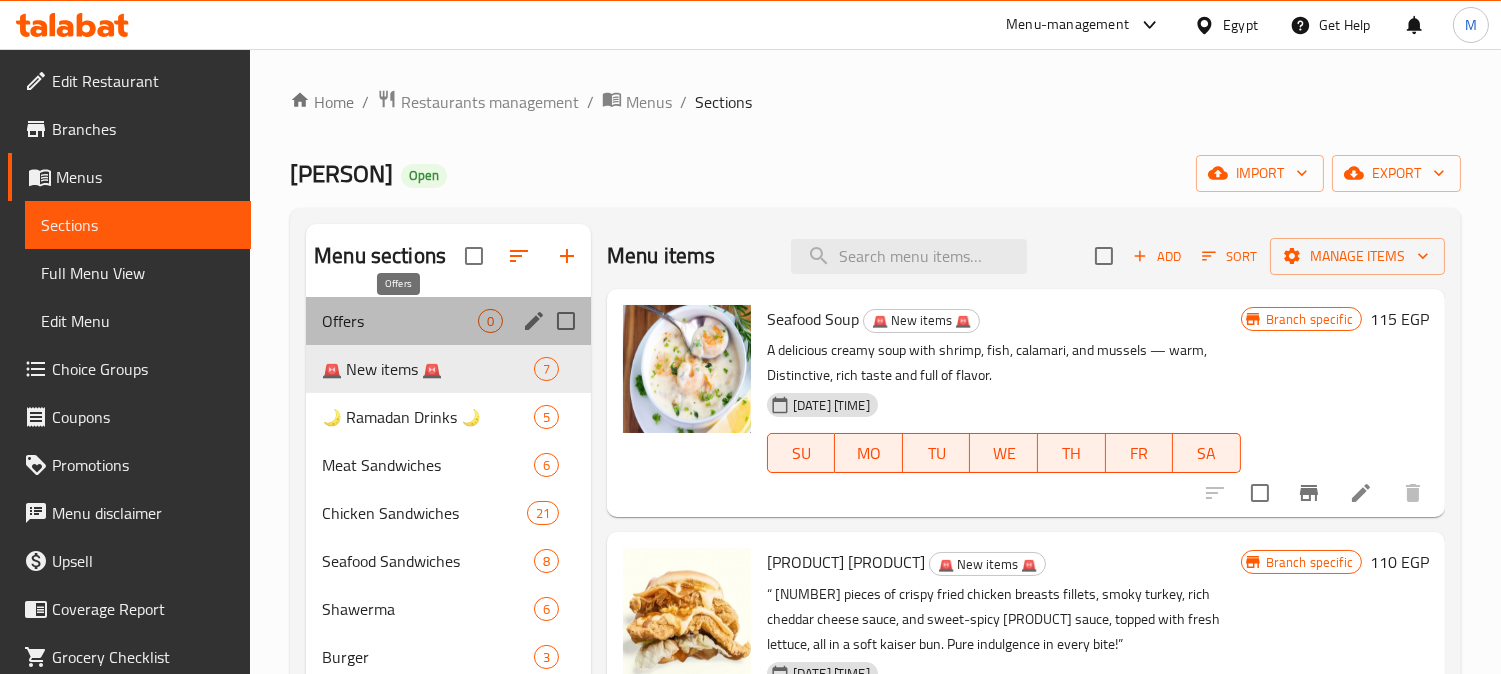 click on "Offers" at bounding box center [400, 321] 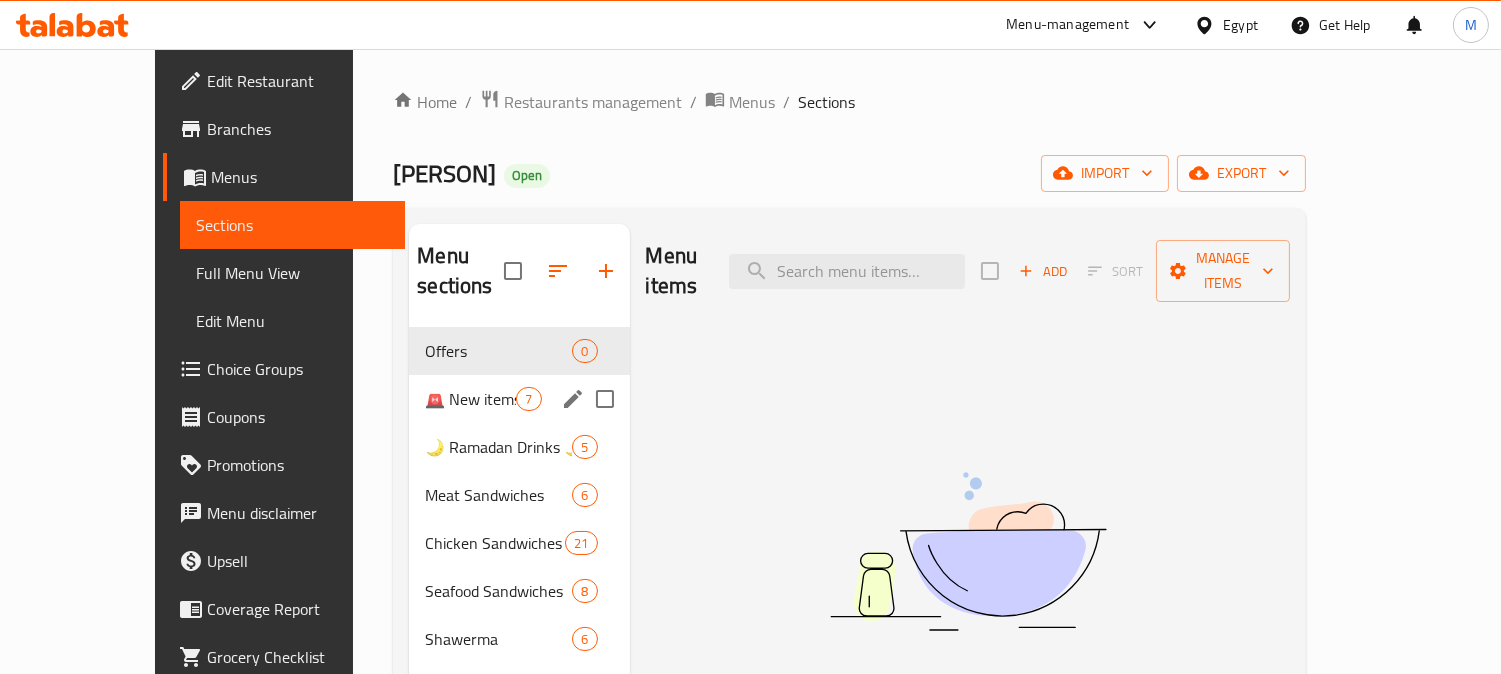 click on "🌙 Ramadan Drinks 🌙 [NUMBER]" at bounding box center (519, 447) 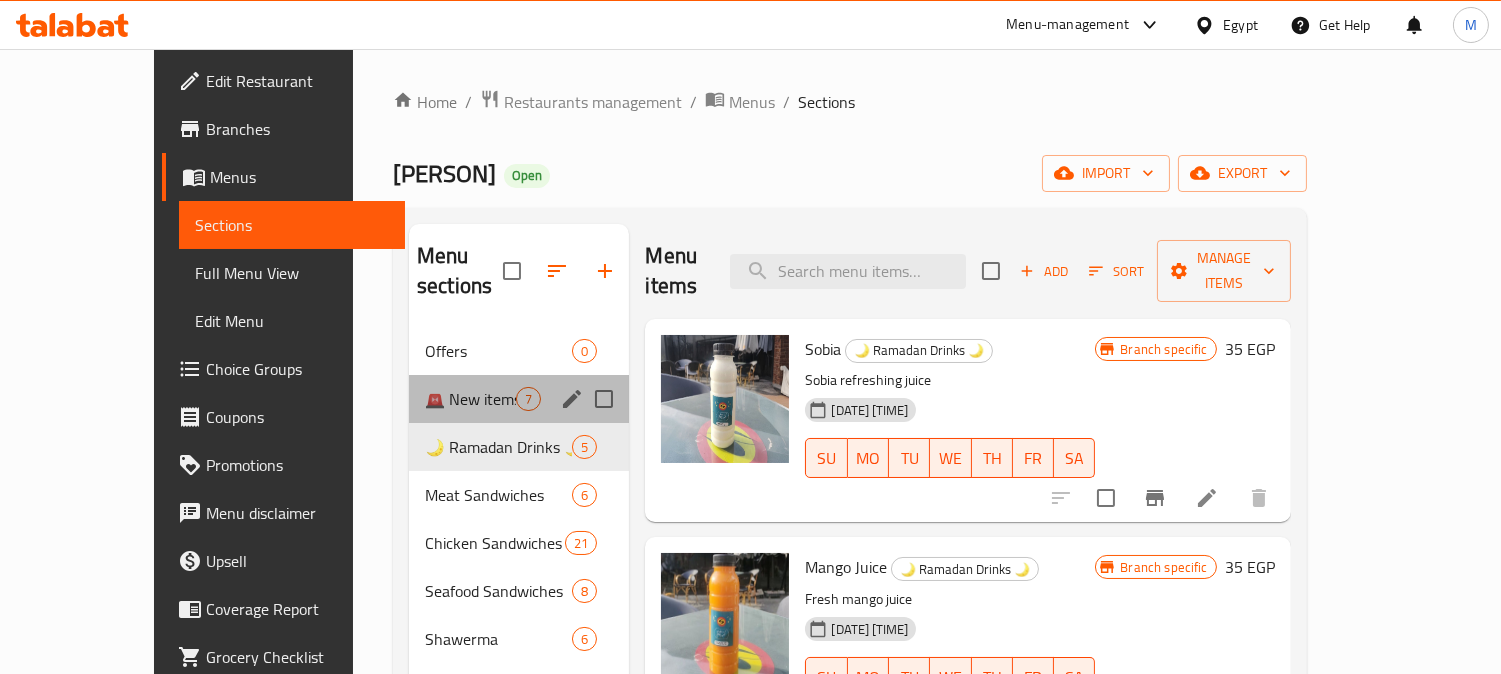 click on "🚨 New items 🚨 [NUMBER]" at bounding box center [519, 399] 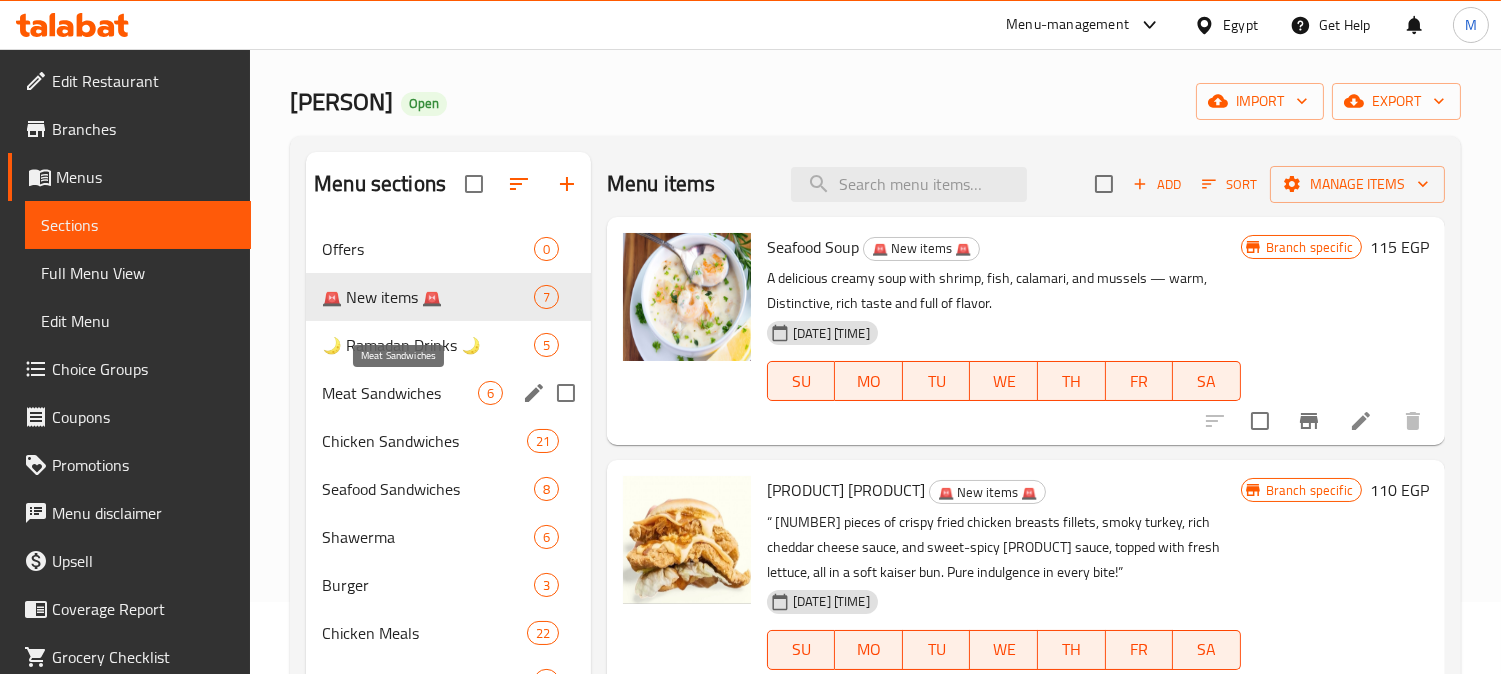 scroll, scrollTop: 111, scrollLeft: 0, axis: vertical 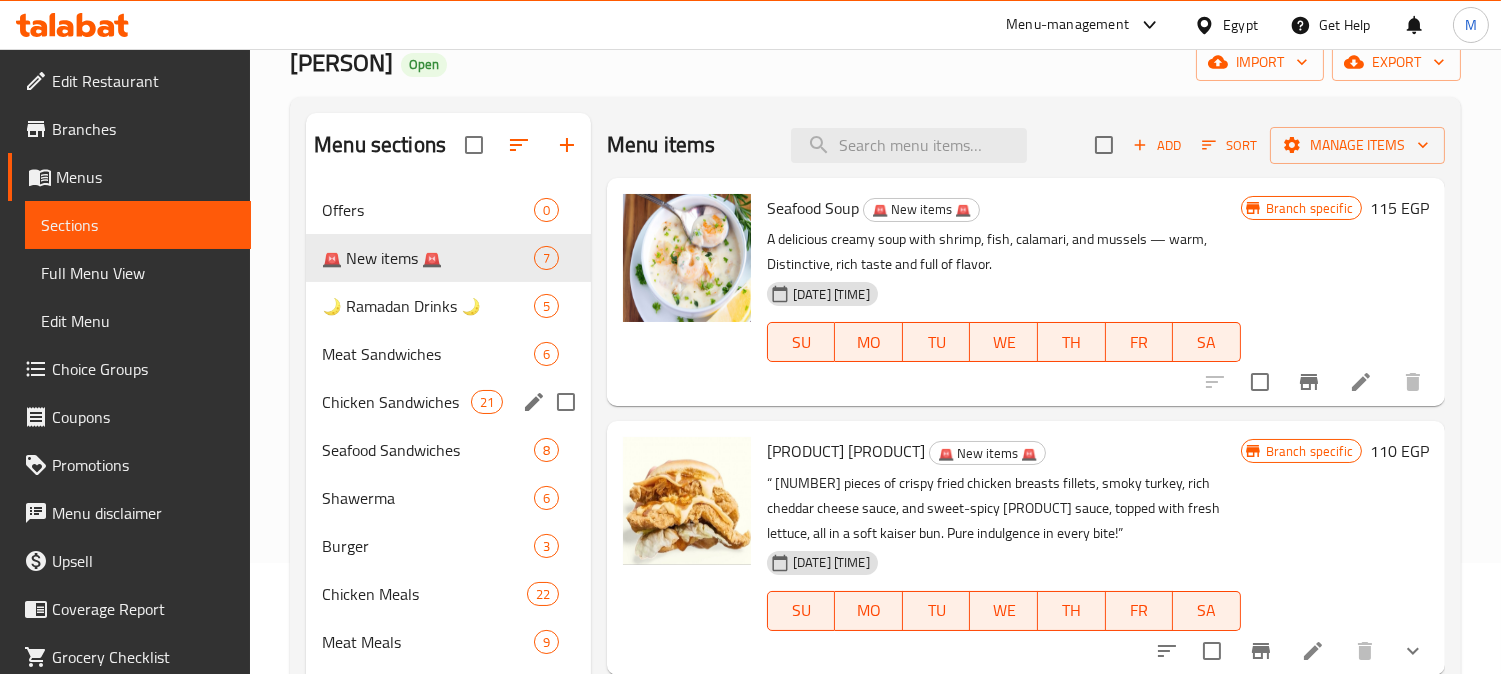 click on "Meat Sandwiches 6" at bounding box center (448, 354) 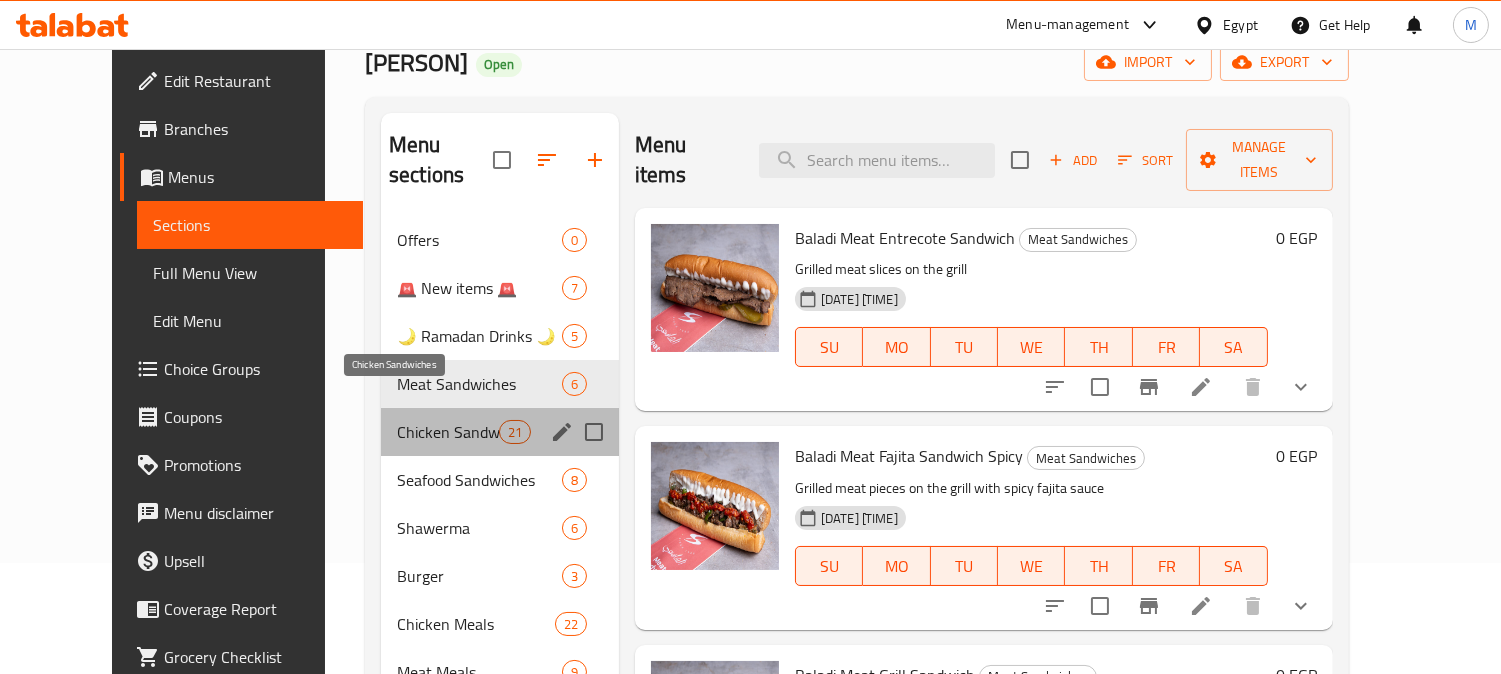 click on "Chicken Sandwiches" at bounding box center [448, 432] 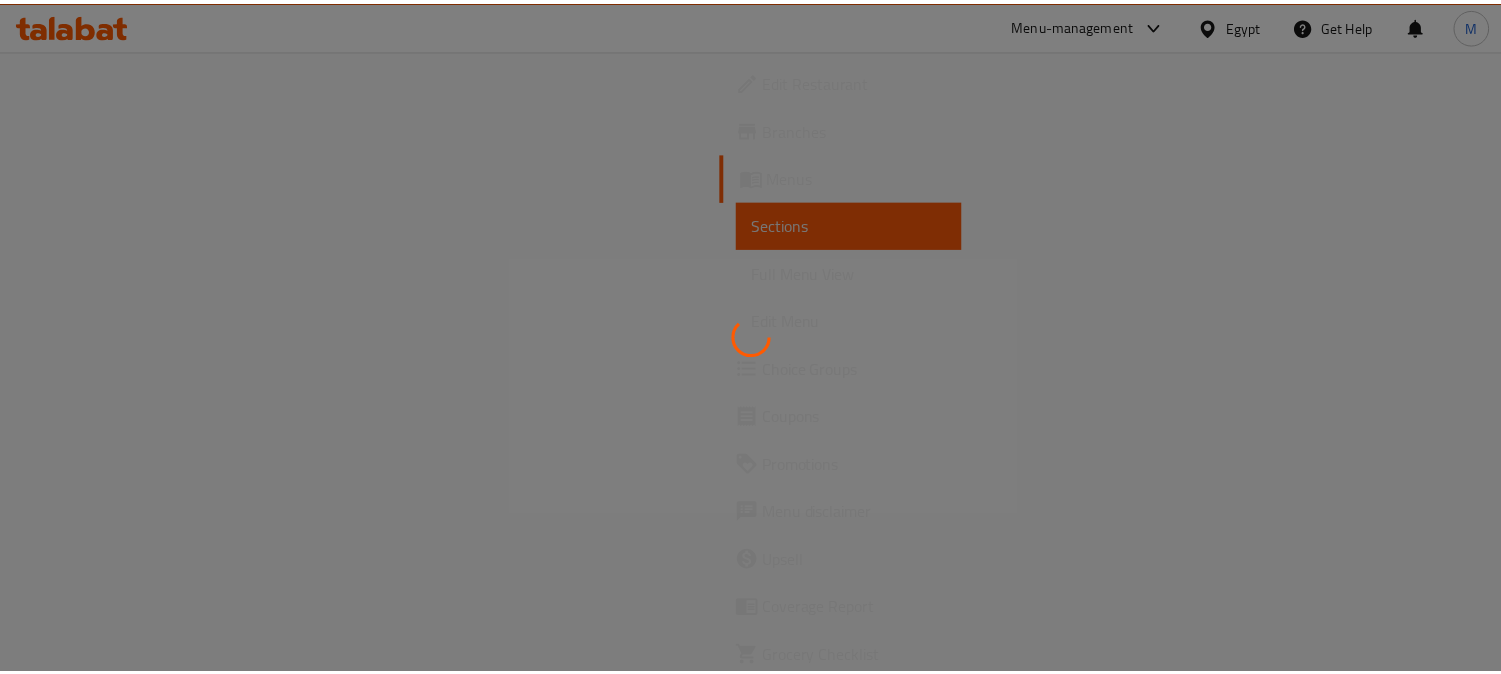 scroll, scrollTop: 0, scrollLeft: 0, axis: both 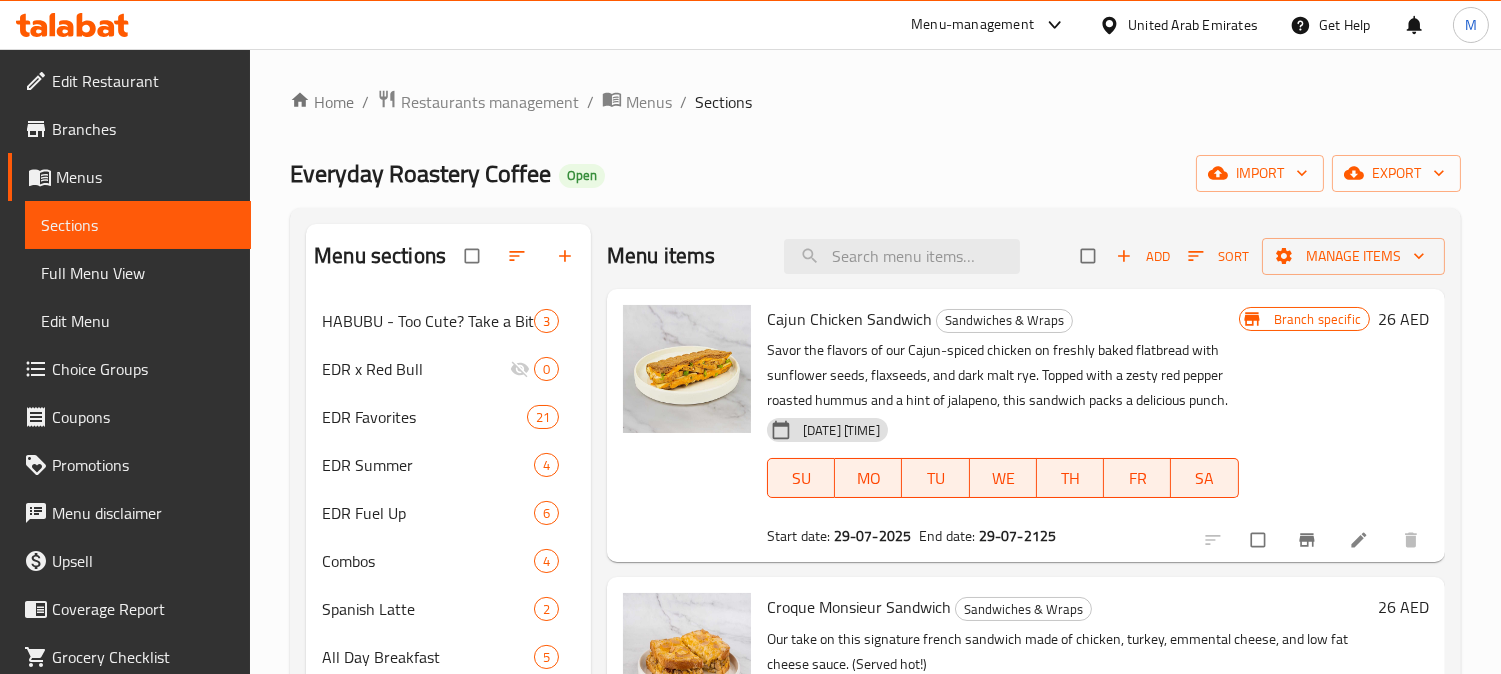 click on "United Arab Emirates" at bounding box center [1193, 25] 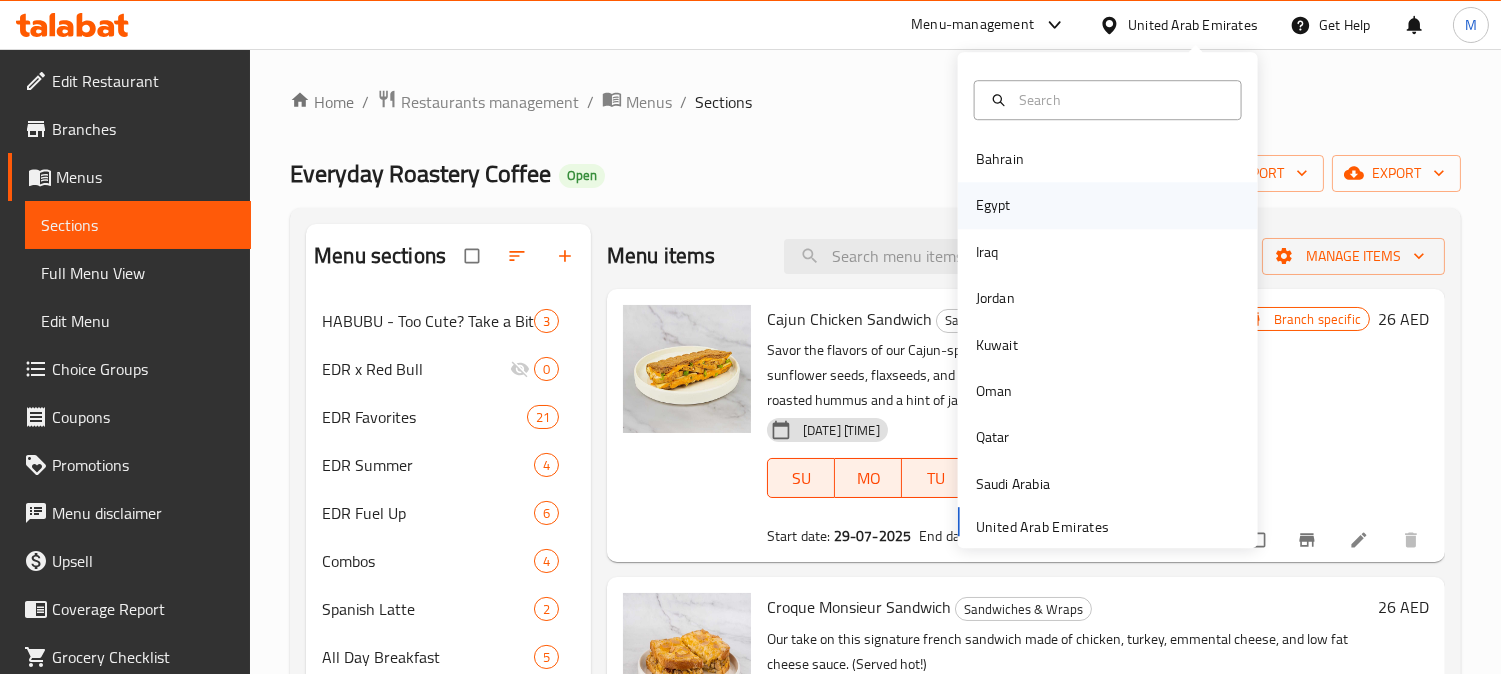 click on "Egypt" at bounding box center [1108, 206] 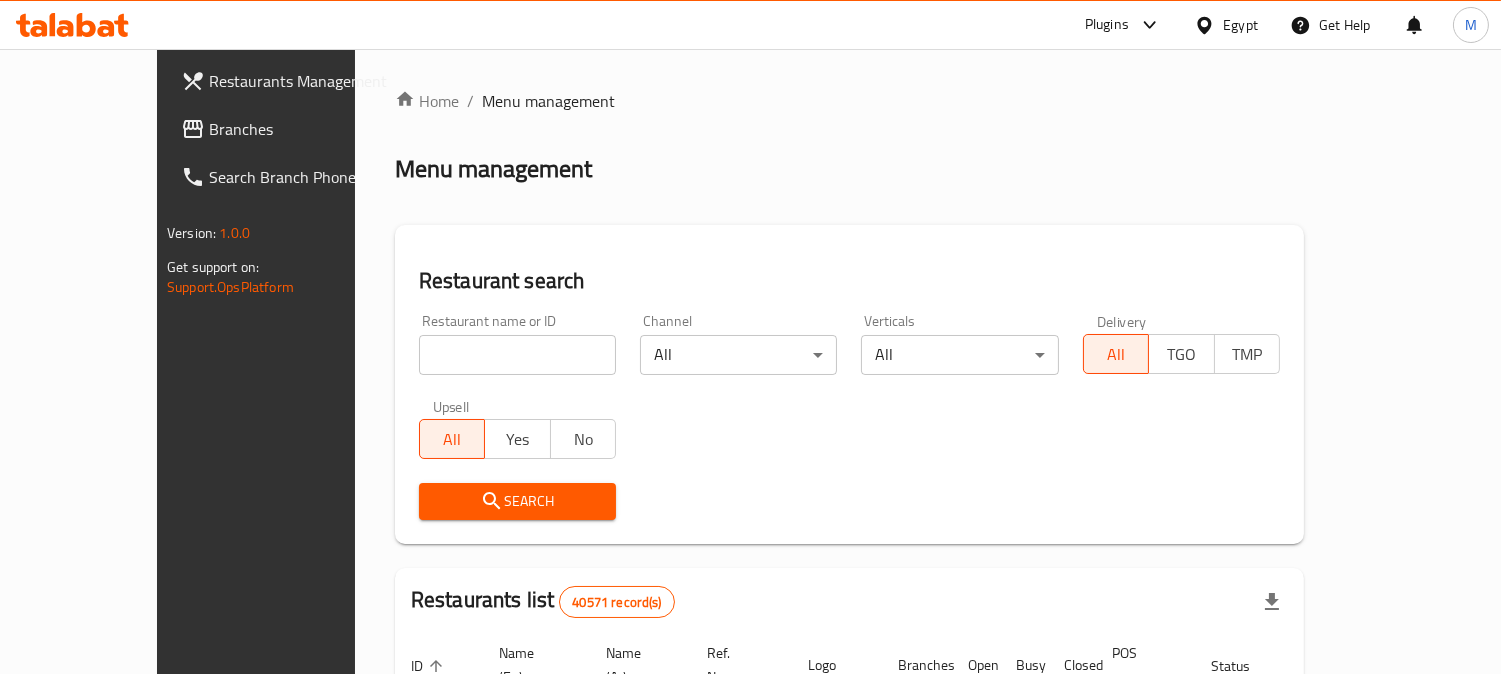 click on "Branches" at bounding box center (300, 129) 